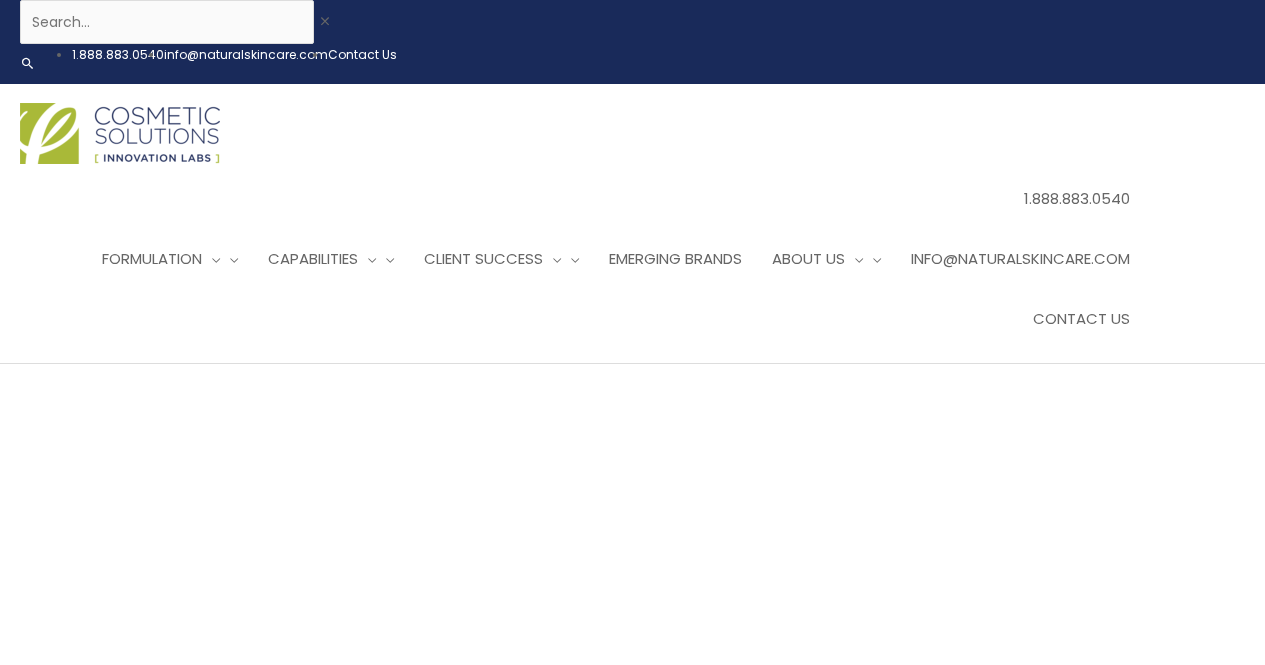 scroll, scrollTop: 0, scrollLeft: 0, axis: both 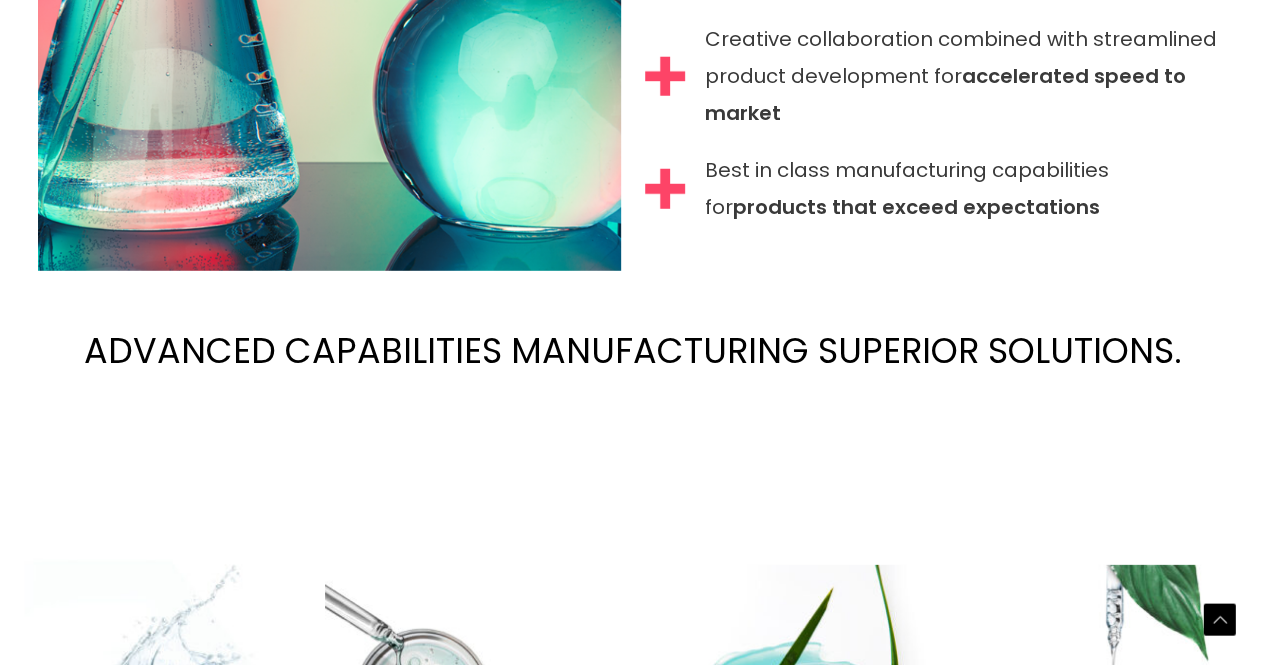 click at bounding box center [152, 742] 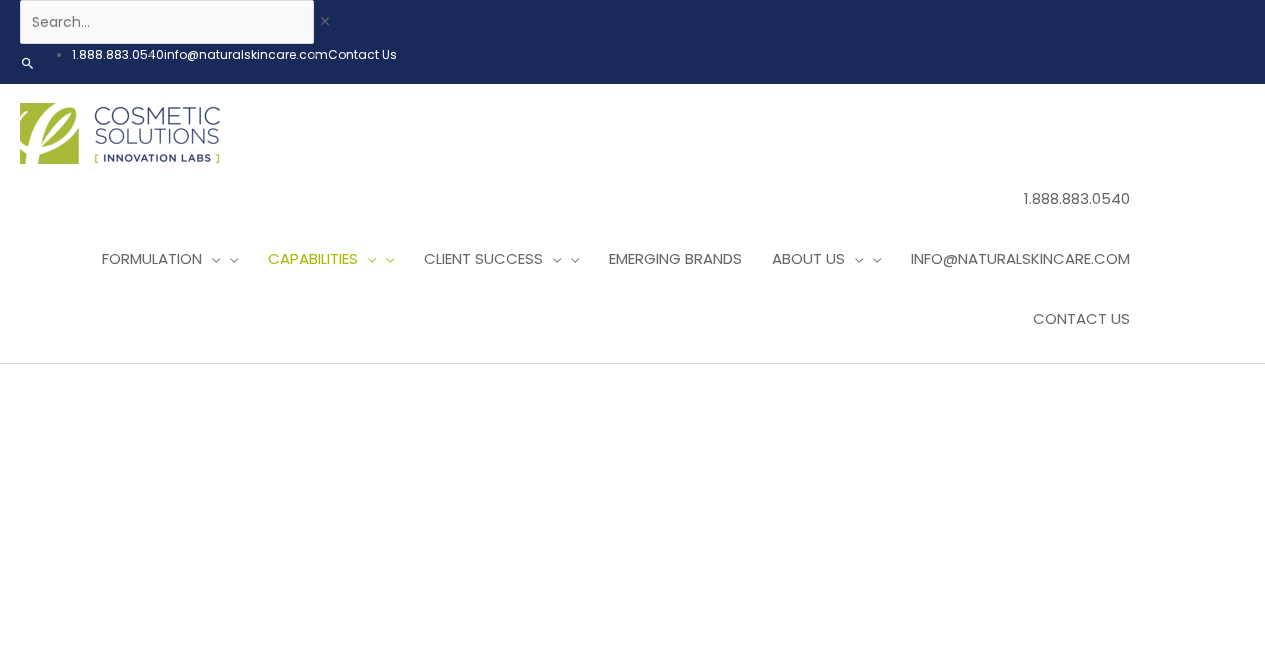 scroll, scrollTop: 0, scrollLeft: 0, axis: both 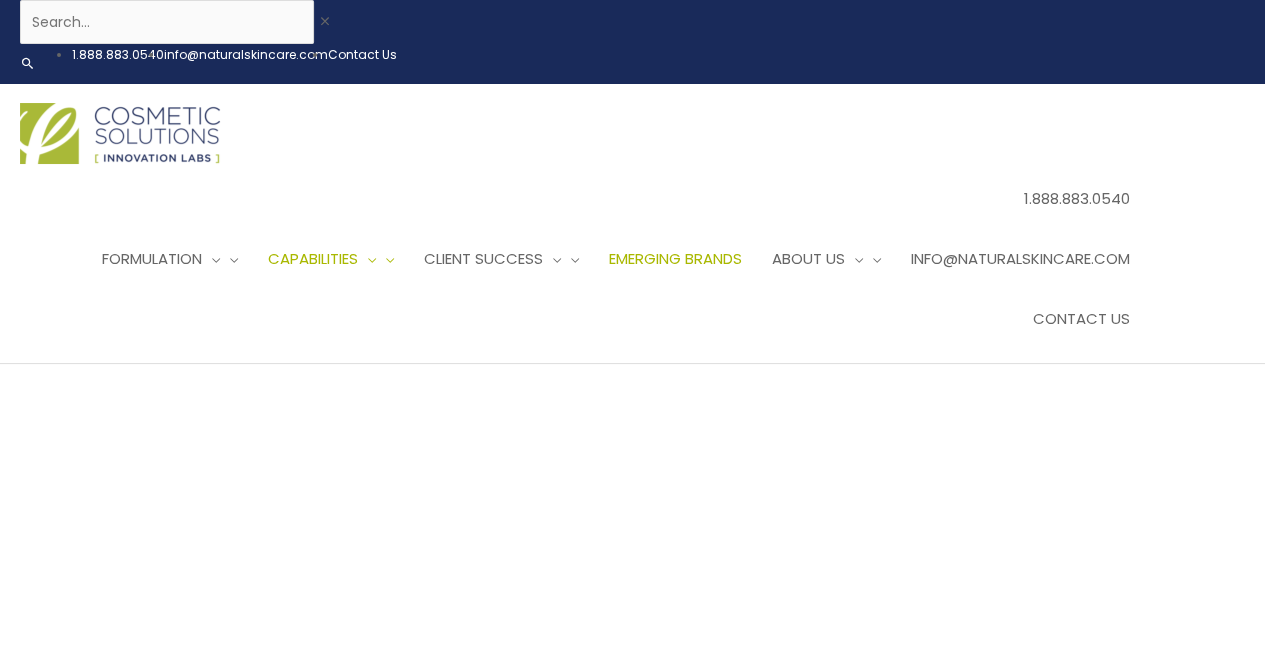 click on "Emerging Brands" at bounding box center [675, 258] 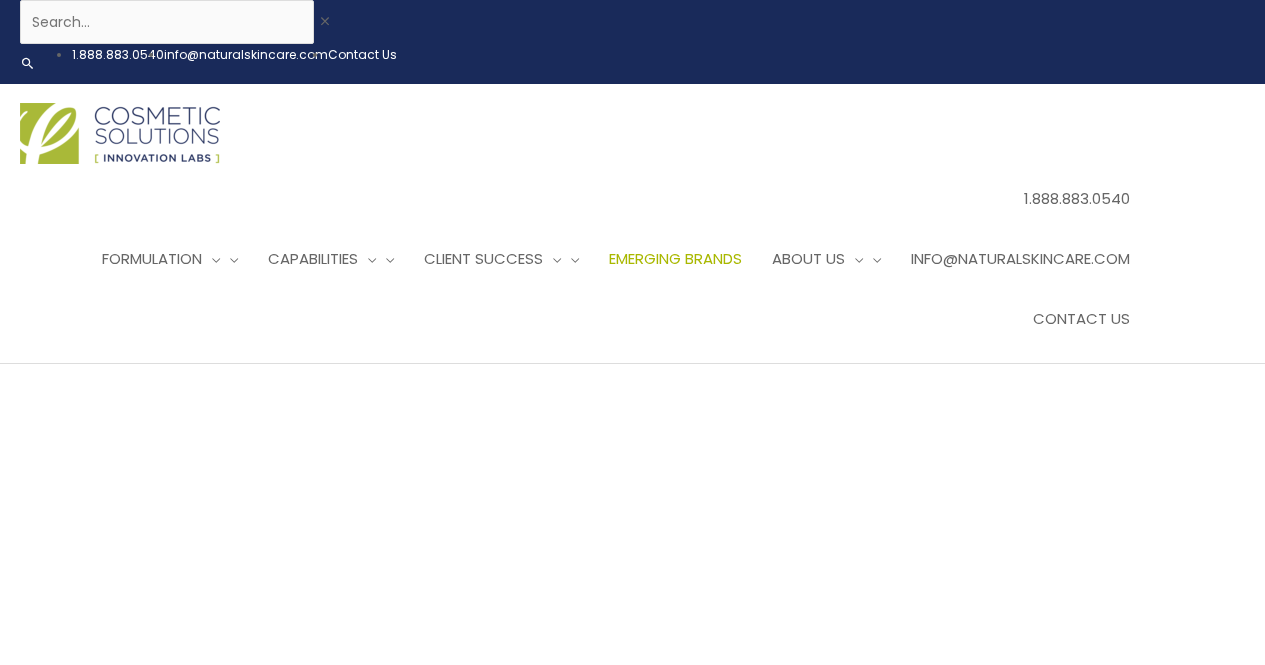 scroll, scrollTop: 0, scrollLeft: 0, axis: both 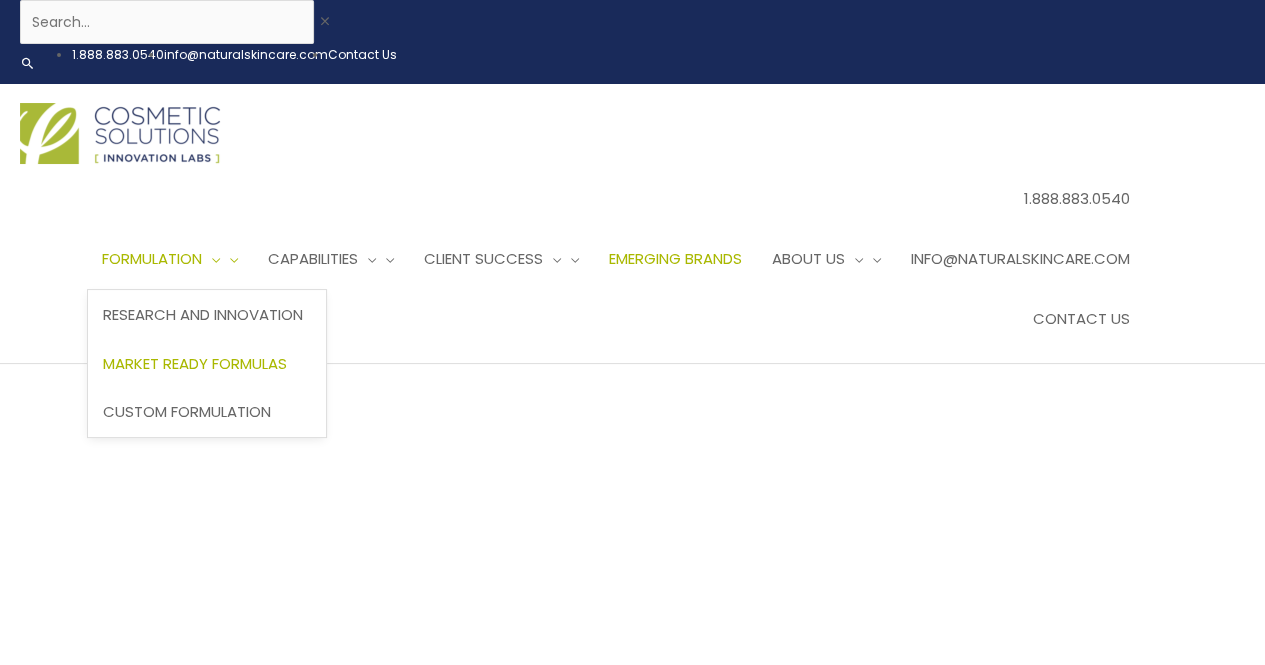 click on "Market Ready Formulas" at bounding box center (195, 363) 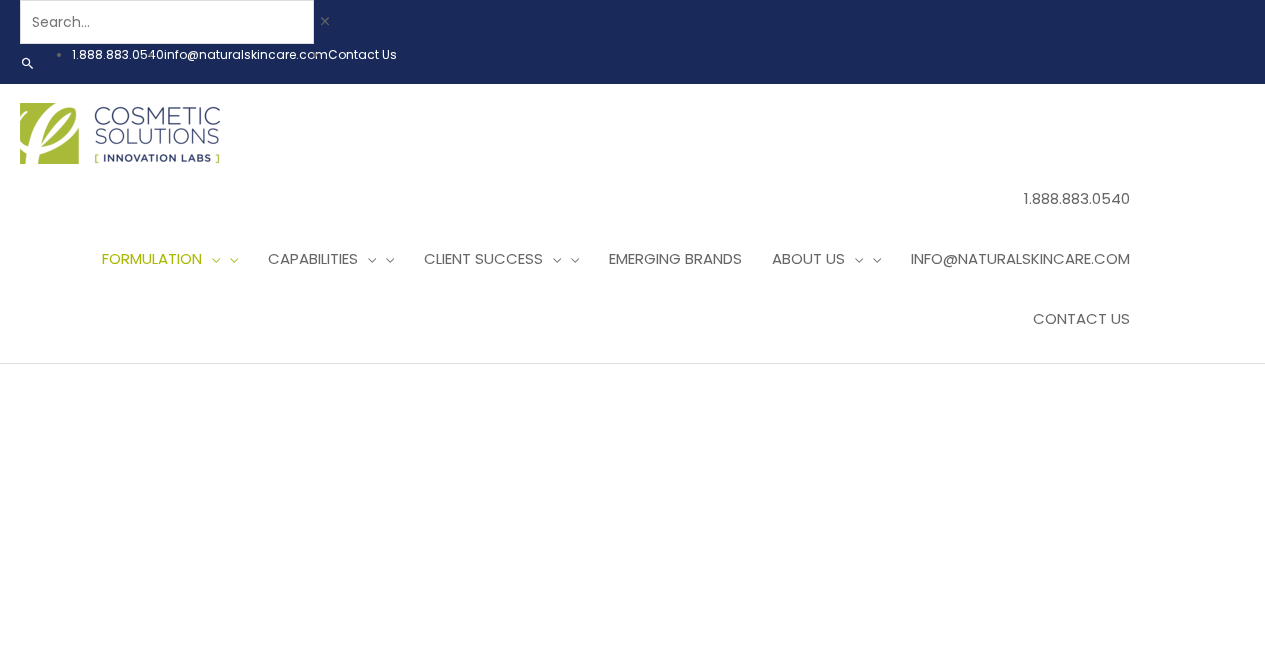scroll, scrollTop: 0, scrollLeft: 0, axis: both 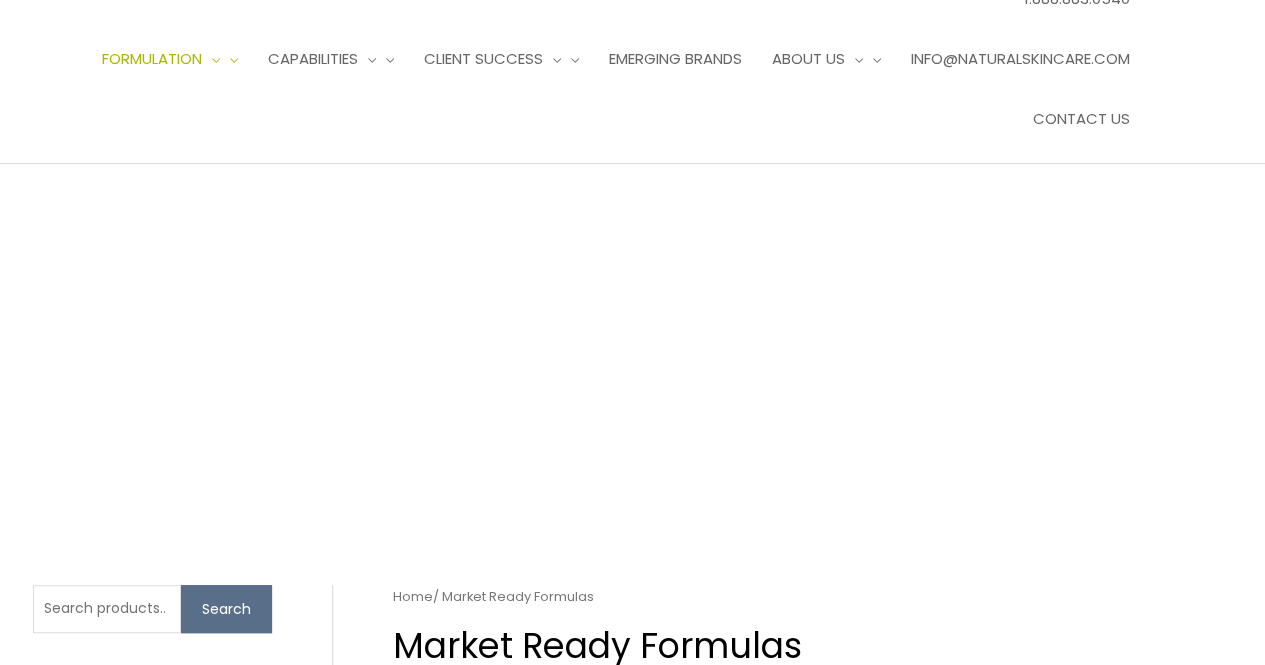 click on "Cleansers" at bounding box center [107, 800] 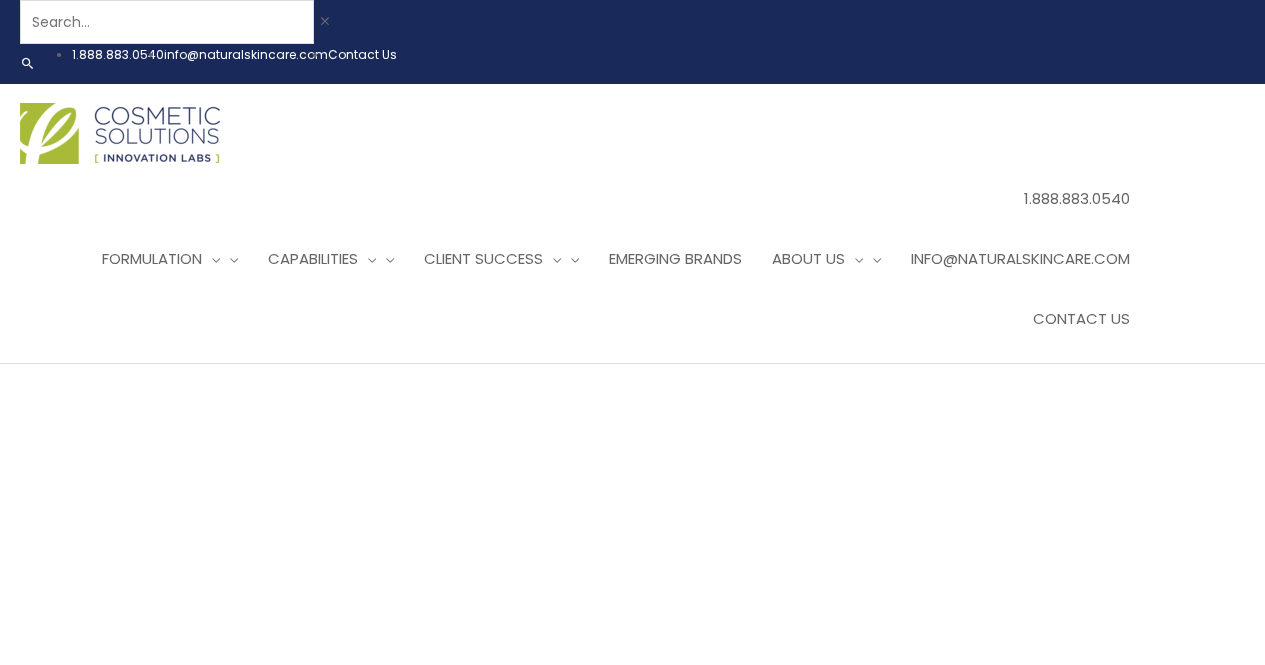 scroll, scrollTop: 0, scrollLeft: 0, axis: both 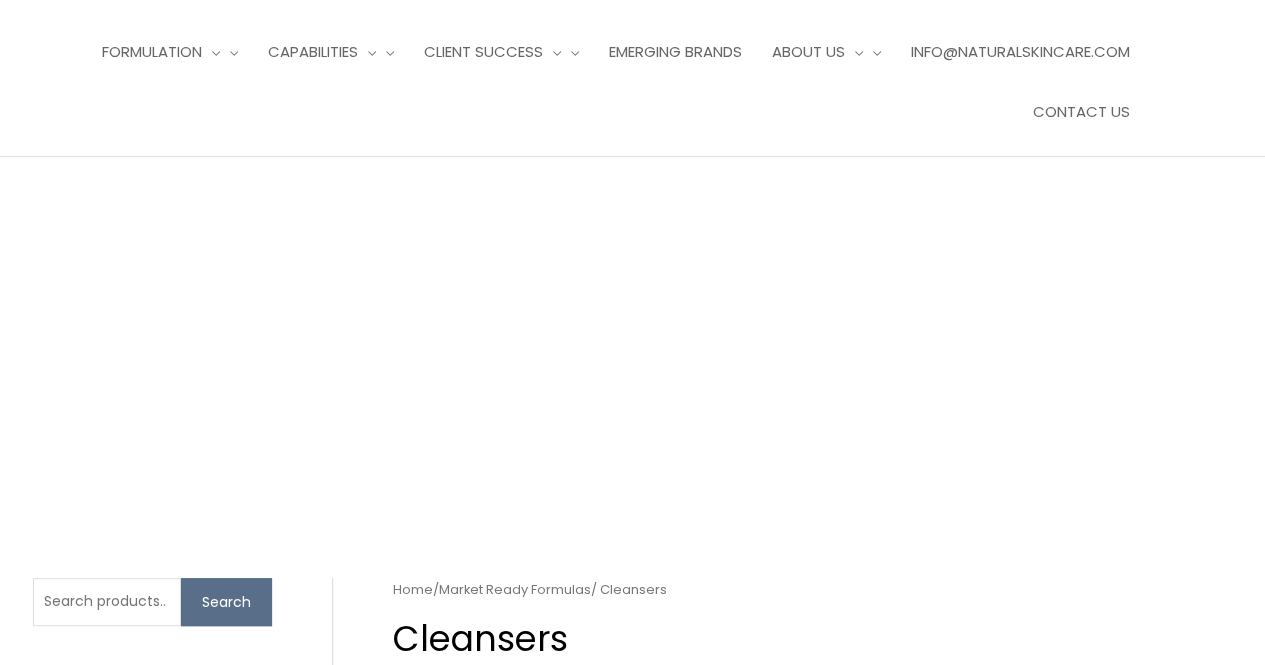 click on "Exfoliators" at bounding box center [108, 824] 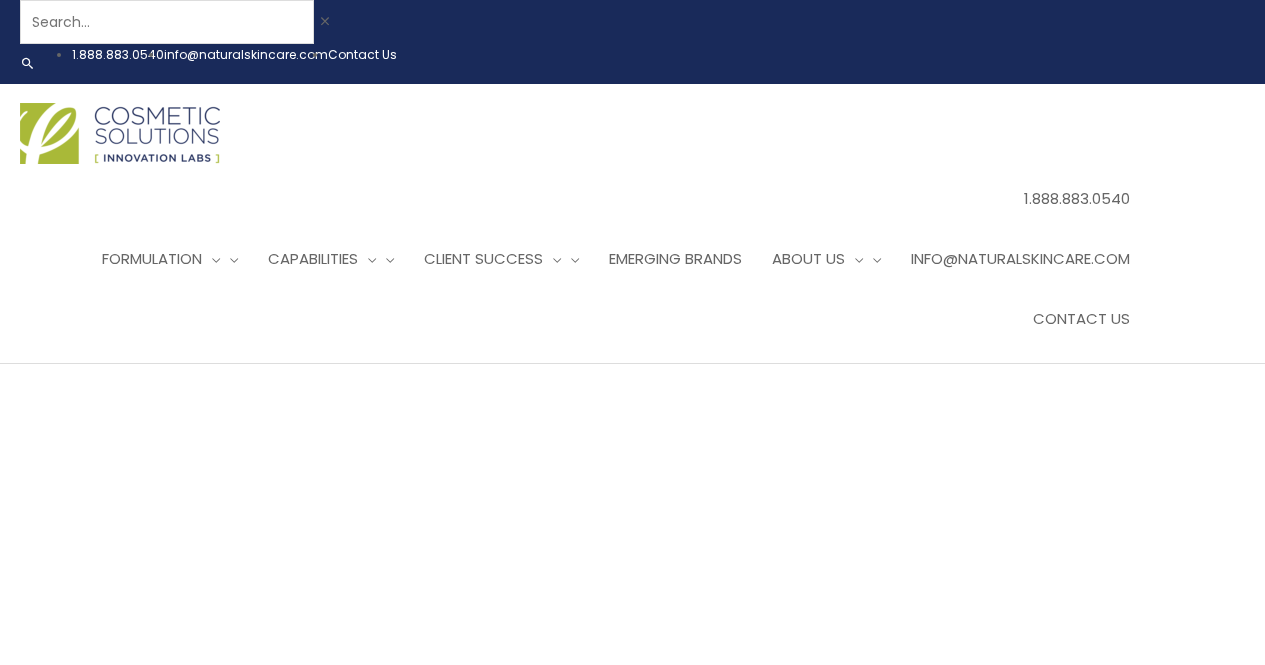 scroll, scrollTop: 0, scrollLeft: 0, axis: both 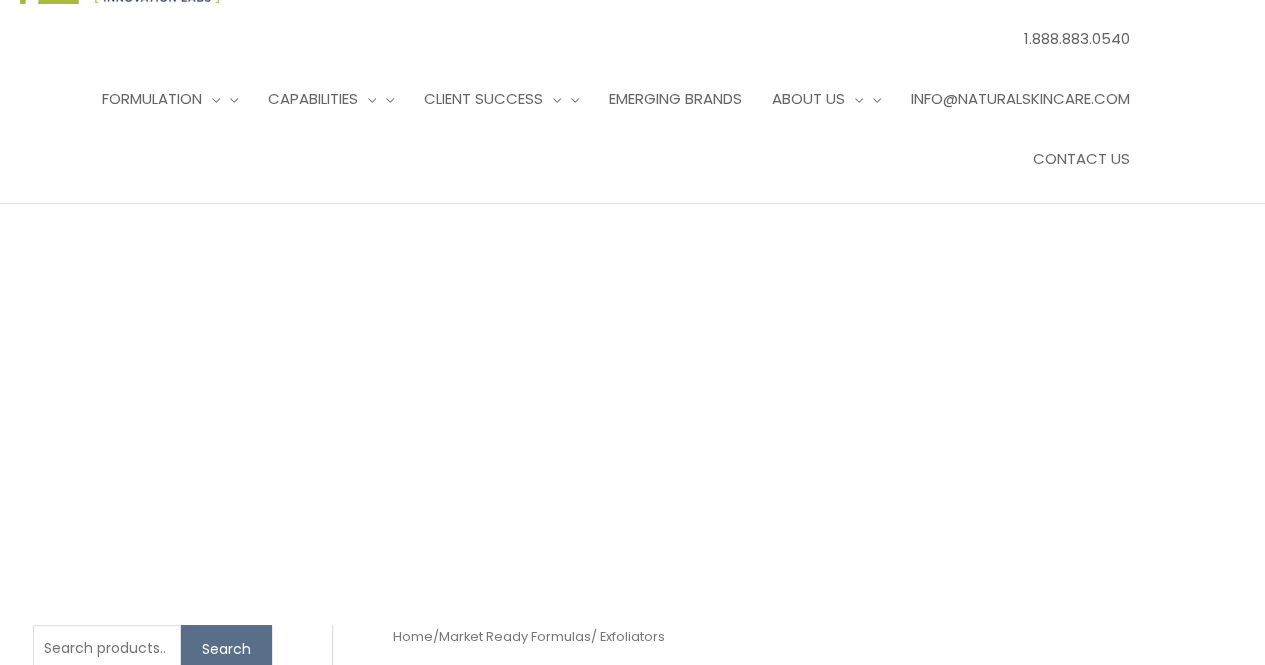 click on "Cleansers" at bounding box center (107, 840) 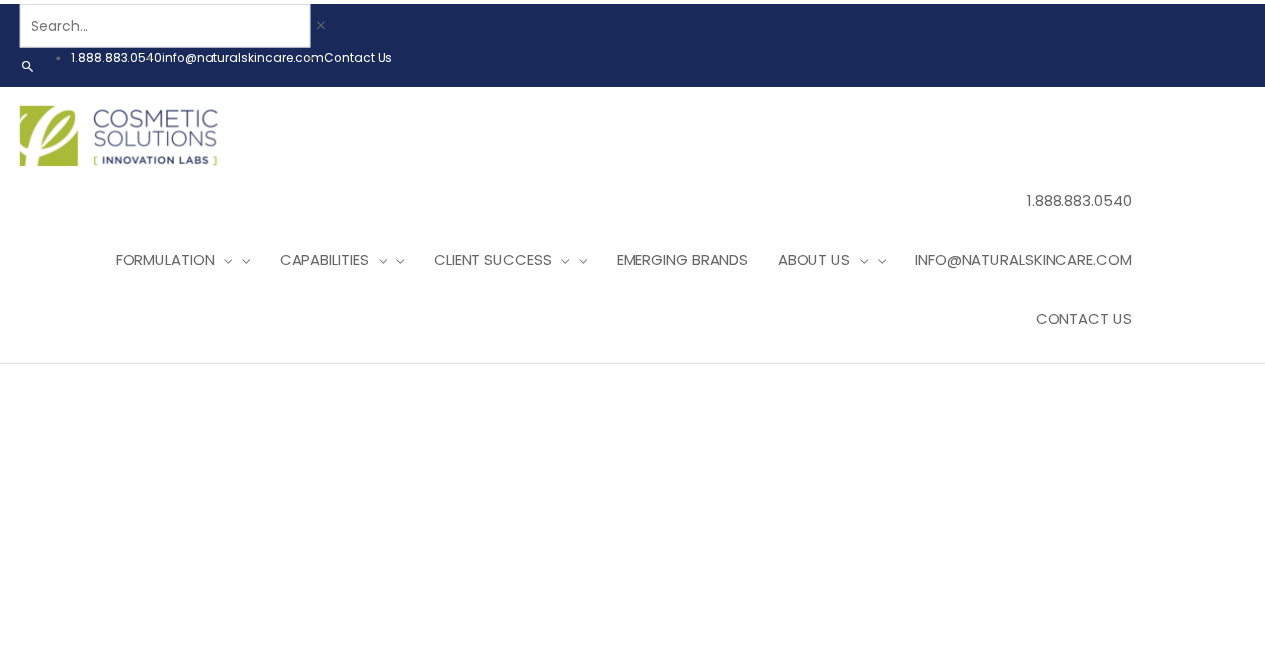 scroll, scrollTop: 0, scrollLeft: 0, axis: both 